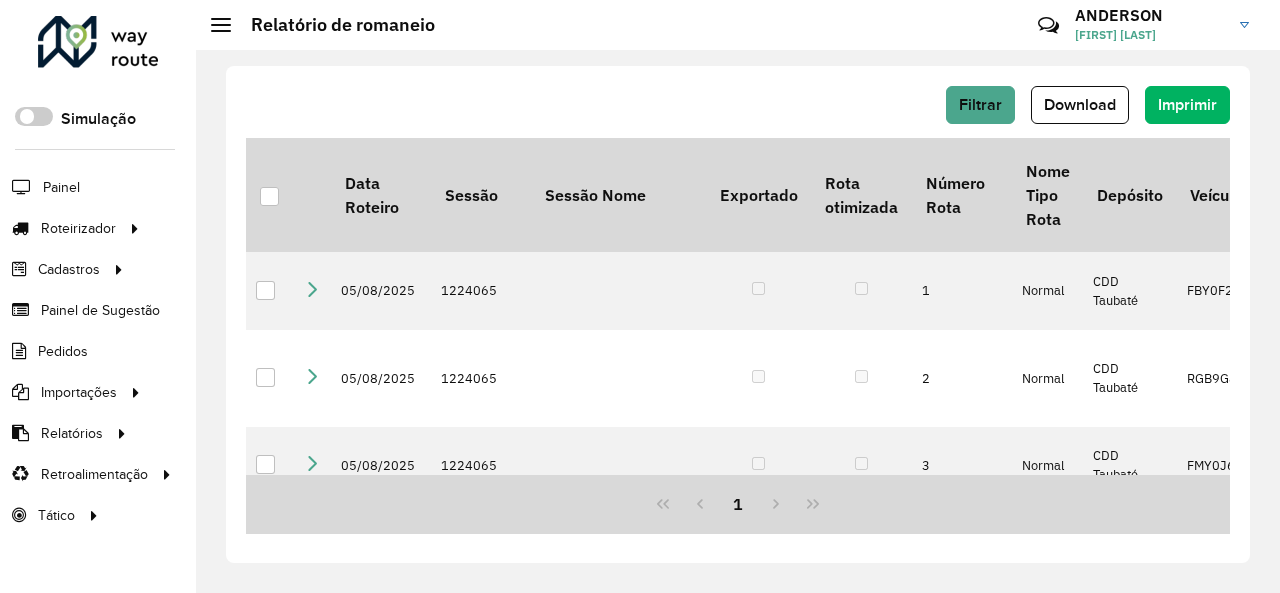 scroll, scrollTop: 0, scrollLeft: 0, axis: both 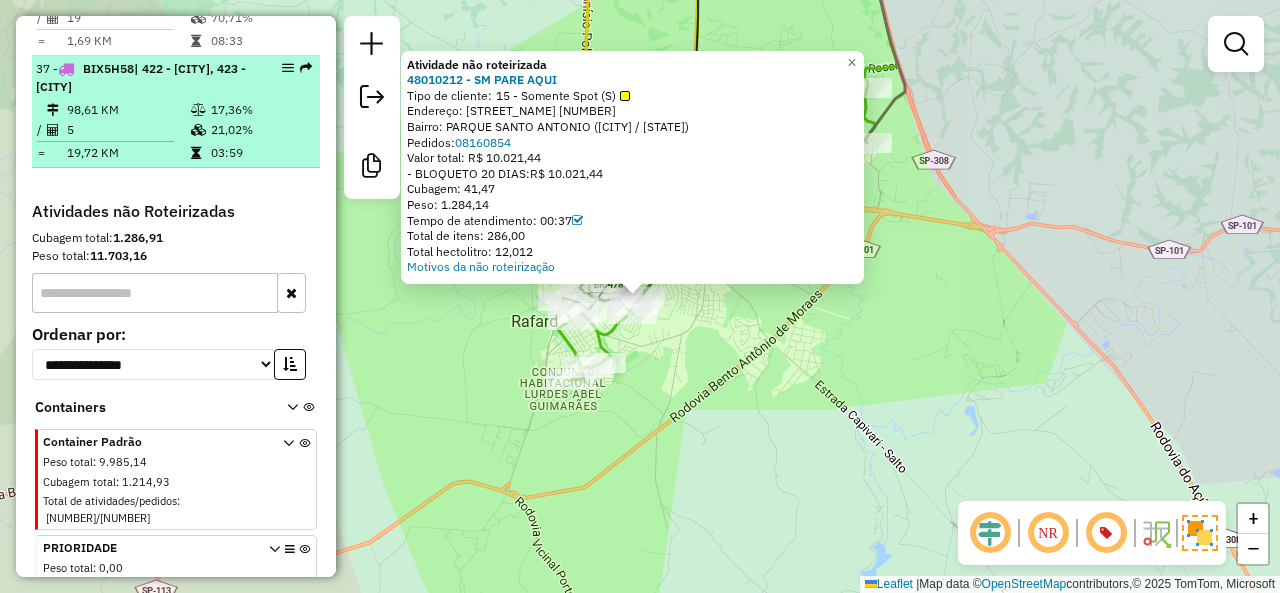 click on "21,02%" at bounding box center [260, 130] 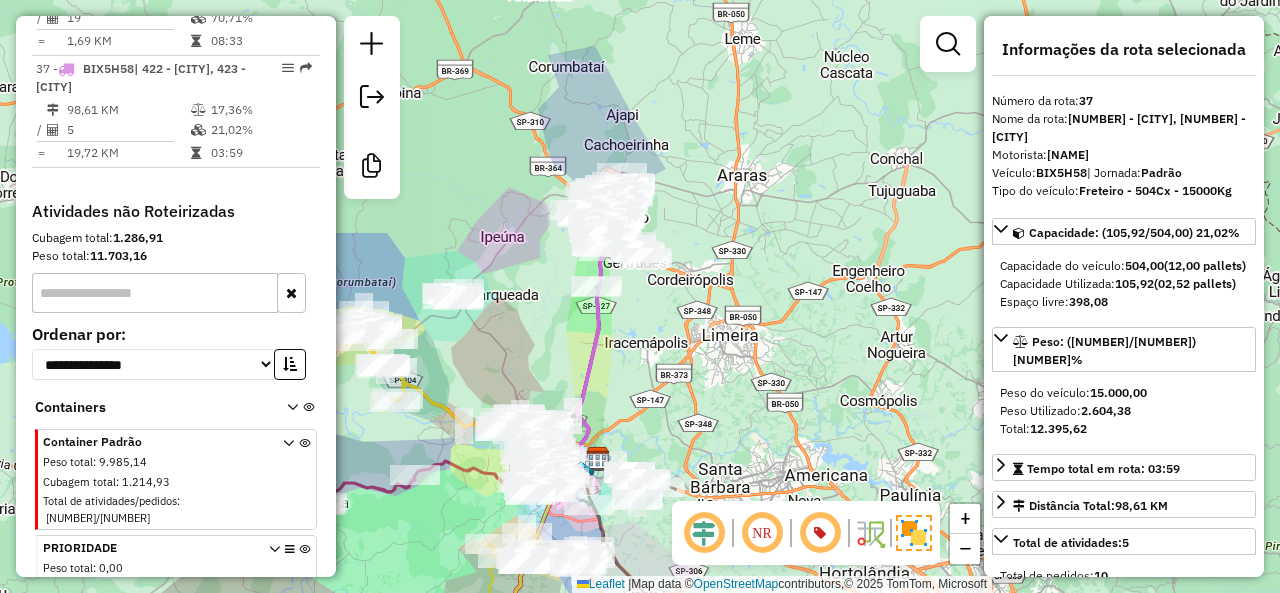 click on "Janela de atendimento Grade de atendimento Capacidade Transportadoras Veículos Cliente Pedidos  Rotas Selecione os dias de semana para filtrar as janelas de atendimento  Seg   Ter   Qua   Qui   Sex   Sáb   Dom  Informe o período da janela de atendimento: De: Até:  Filtrar exatamente a janela do cliente  Considerar janela de atendimento padrão  Selecione os dias de semana para filtrar as grades de atendimento  Seg   Ter   Qua   Qui   Sex   Sáb   Dom   Considerar clientes sem dia de atendimento cadastrado  Clientes fora do dia de atendimento selecionado Filtrar as atividades entre os valores definidos abaixo:  Peso mínimo:   Peso máximo:   Cubagem mínima:   Cubagem máxima:   De:   Até:  Filtrar as atividades entre o tempo de atendimento definido abaixo:  De:   Até:   Considerar capacidade total dos clientes não roteirizados Transportadora: Selecione um ou mais itens Tipo de veículo: Selecione um ou mais itens Veículo: Selecione um ou mais itens Motorista: Selecione um ou mais itens Nome: Rótulo:" 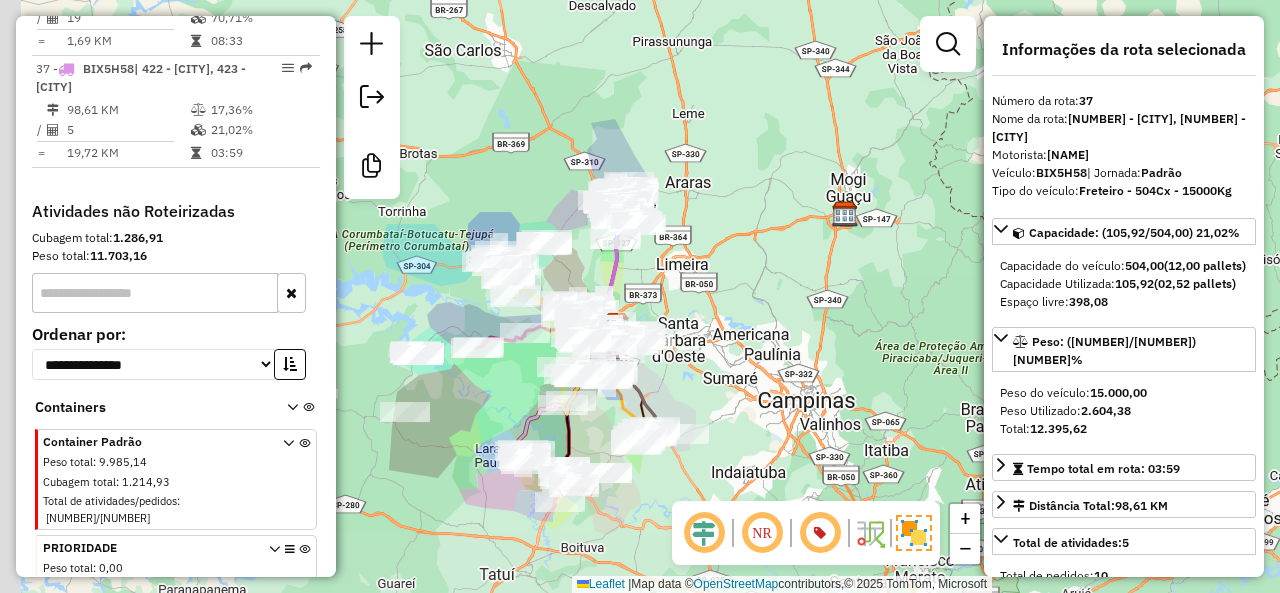 drag, startPoint x: 644, startPoint y: 355, endPoint x: 688, endPoint y: 265, distance: 100.17984 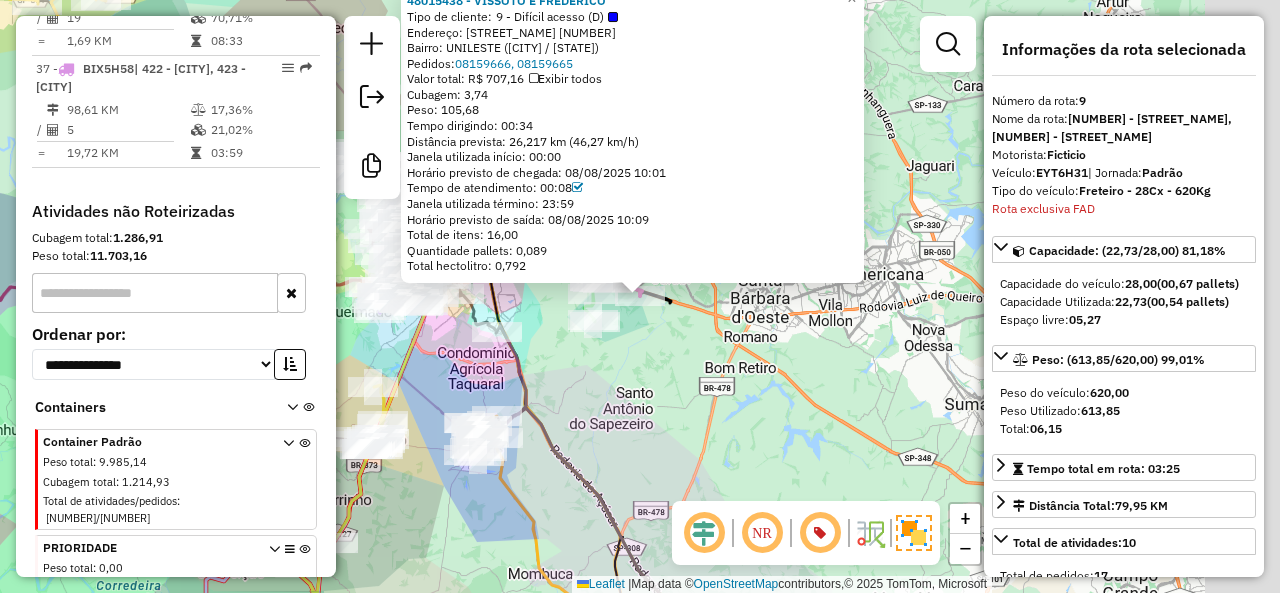 scroll, scrollTop: 3836, scrollLeft: 0, axis: vertical 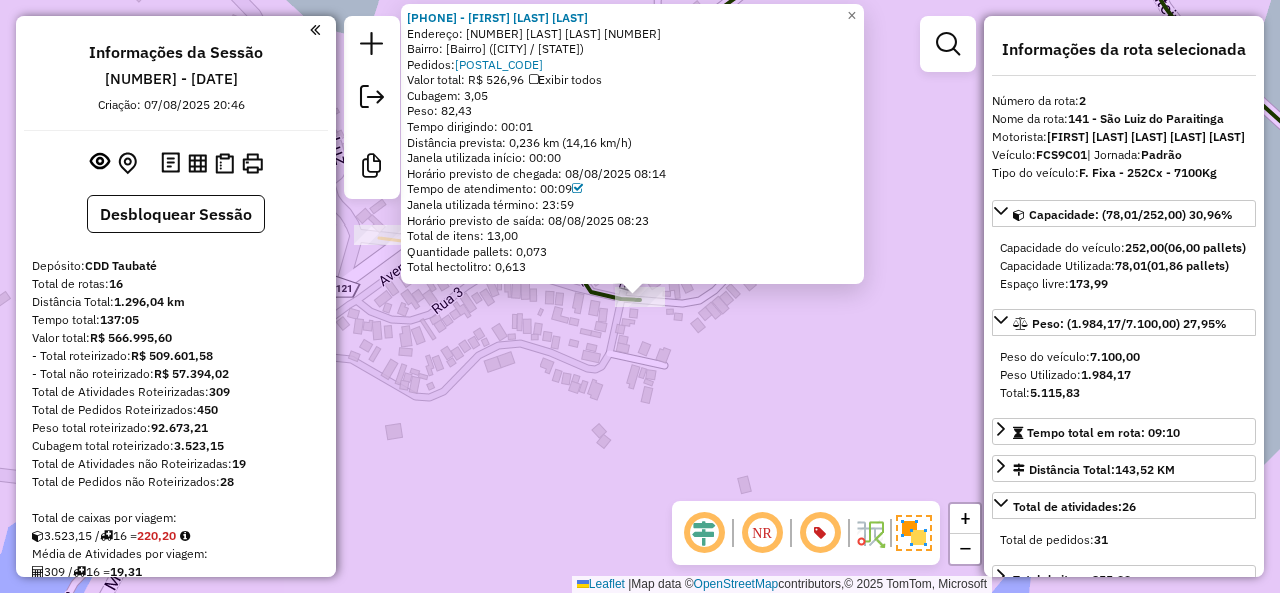 select on "**********" 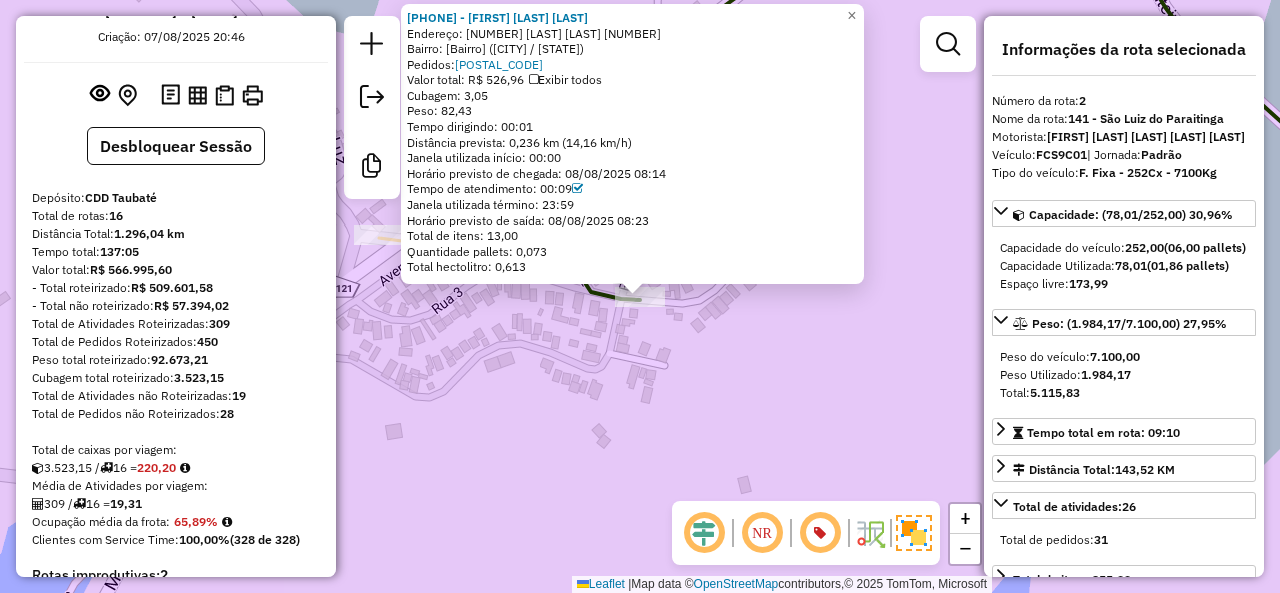 click on "96622757 - VALTAIR TADEU PAULIS  Endereço: 081 RUA DOIS                      273   Bairro: DOS LEAIS (REDENCAO DA SER / SP)   Pedidos:  08232466   Valor total: R$ 526,96   Exibir todos   Cubagem: 3,05  Peso: 82,43  Tempo dirigindo: 00:01   Distância prevista: 0,236 km (14,16 km/h)   Janela utilizada início: 00:00   Horário previsto de chegada: 08/08/2025 08:14   Tempo de atendimento: 00:09   Janela utilizada término: 23:59   Horário previsto de saída: 08/08/2025 08:23   Total de itens: 13,00   Quantidade pallets: 0,073   Total hectolitro: 0,613  × Janela de atendimento Grade de atendimento Capacidade Transportadoras Veículos Cliente Pedidos  Rotas Selecione os dias de semana para filtrar as janelas de atendimento  Seg   Ter   Qua   Qui   Sex   Sáb   Dom  Informe o período da janela de atendimento: De: Até:  Filtrar exatamente a janela do cliente  Considerar janela de atendimento padrão  Selecione os dias de semana para filtrar as grades de atendimento  Seg   Ter   Qua   Qui   Sex   Sáb   Dom  +" 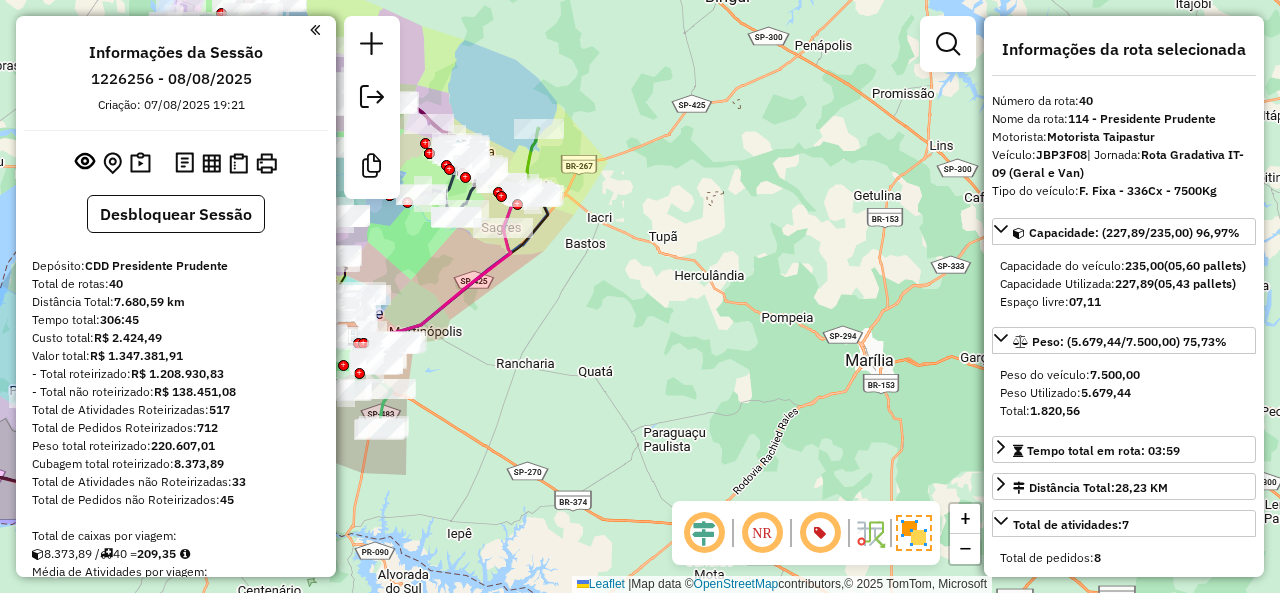 select on "**********" 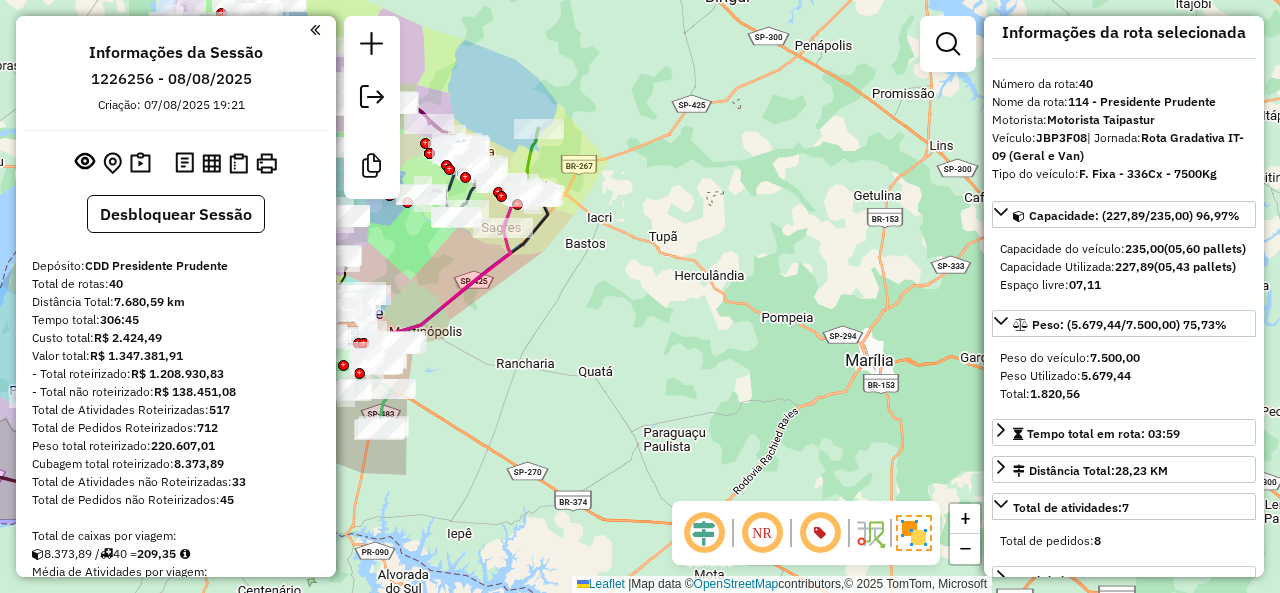 scroll, scrollTop: 200, scrollLeft: 0, axis: vertical 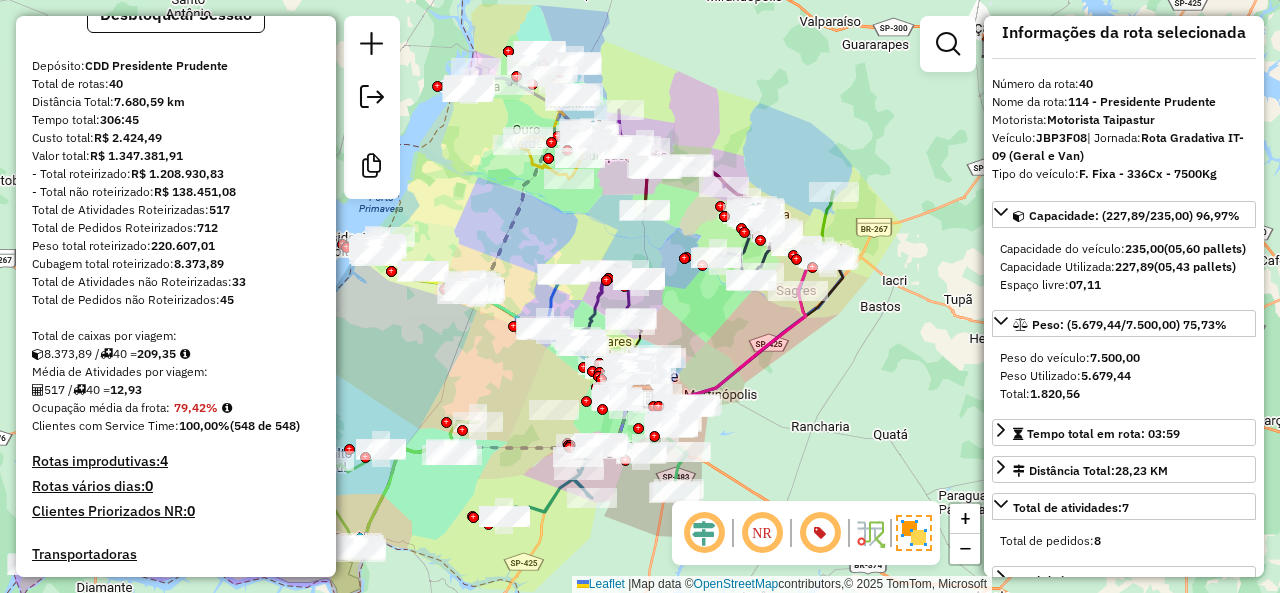 click on "Janela de atendimento Grade de atendimento Capacidade Transportadoras Veículos Cliente Pedidos  Rotas Selecione os dias de semana para filtrar as janelas de atendimento  Seg   Ter   Qua   Qui   Sex   Sáb   Dom  Informe o período da janela de atendimento: De: Até:  Filtrar exatamente a janela do cliente  Considerar janela de atendimento padrão  Selecione os dias de semana para filtrar as grades de atendimento  Seg   Ter   Qua   Qui   Sex   Sáb   Dom   Considerar clientes sem dia de atendimento cadastrado  Clientes fora do dia de atendimento selecionado Filtrar as atividades entre os valores definidos abaixo:  Peso mínimo:   Peso máximo:   Cubagem mínima:   Cubagem máxima:   De:   Até:  Filtrar as atividades entre o tempo de atendimento definido abaixo:  De:   Até:   Considerar capacidade total dos clientes não roteirizados Transportadora: Selecione um ou mais itens Tipo de veículo: Selecione um ou mais itens Veículo: Selecione um ou mais itens Motorista: Selecione um ou mais itens Nome: Rótulo:" 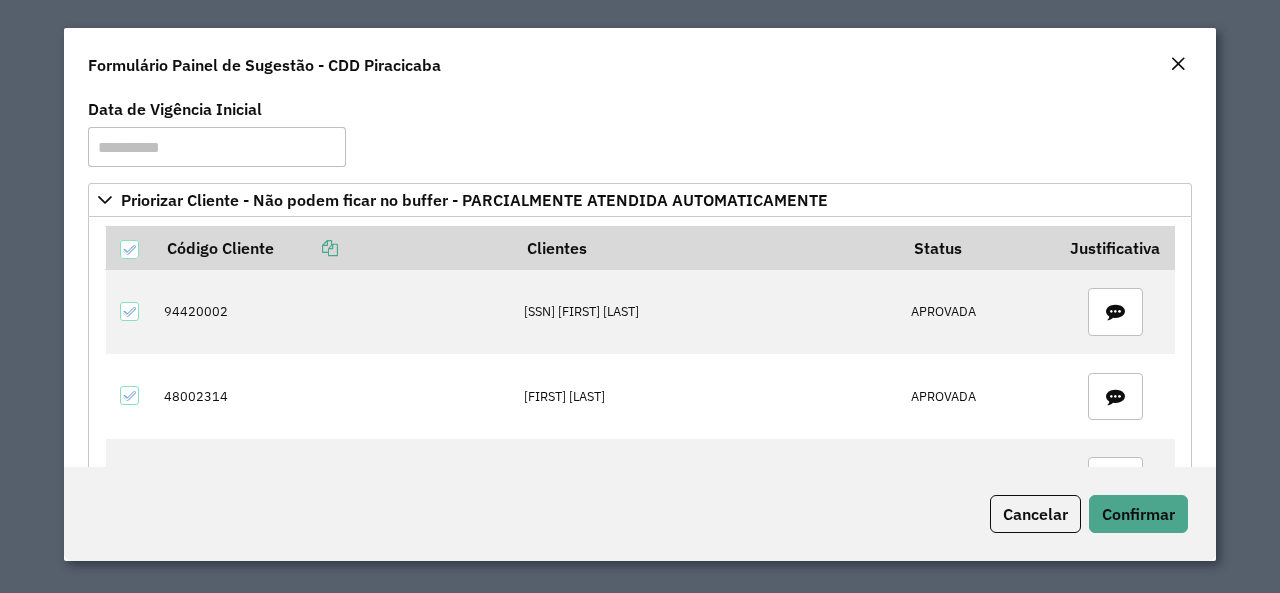 scroll, scrollTop: 0, scrollLeft: 0, axis: both 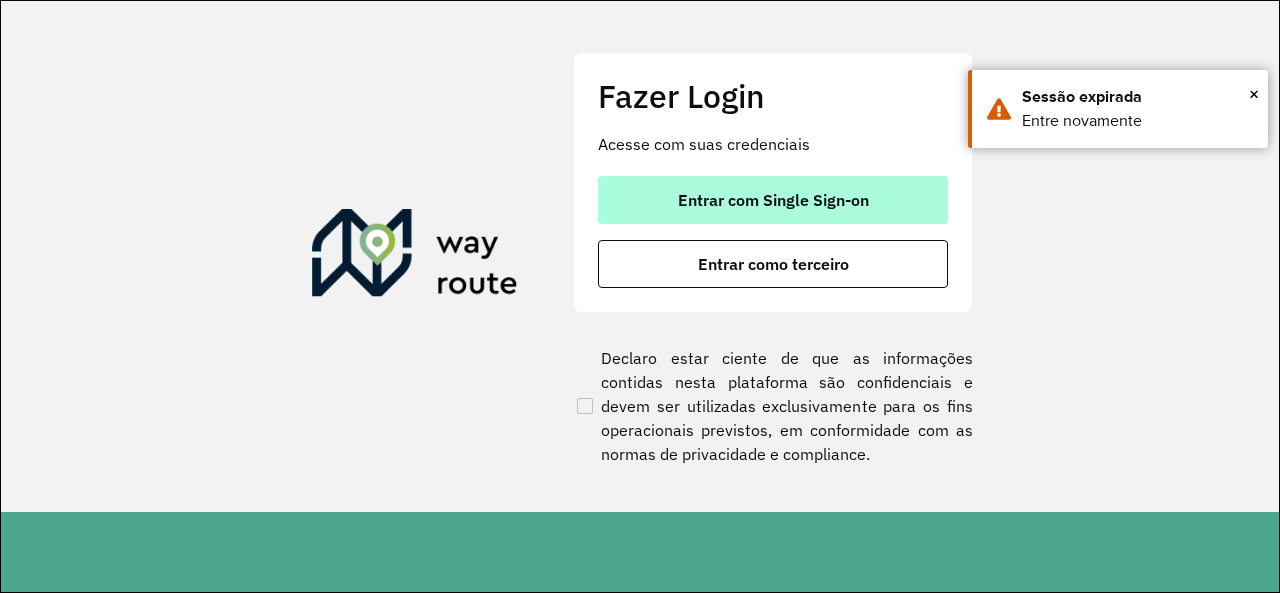 click on "Entrar com Single Sign-on" at bounding box center (773, 200) 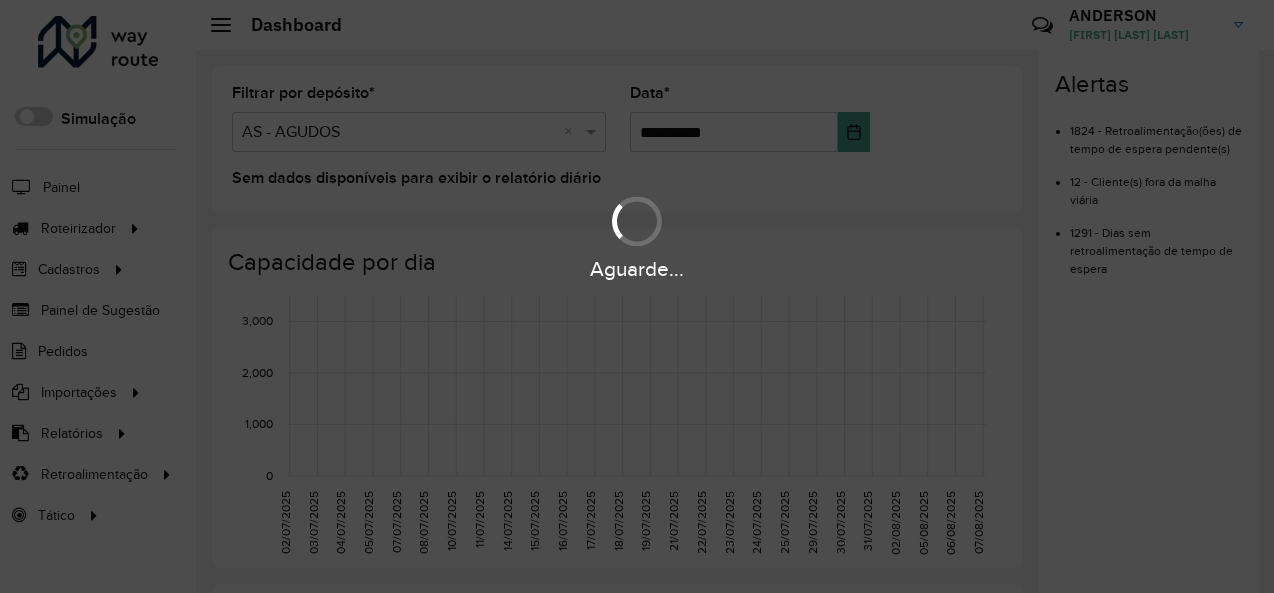 scroll, scrollTop: 0, scrollLeft: 0, axis: both 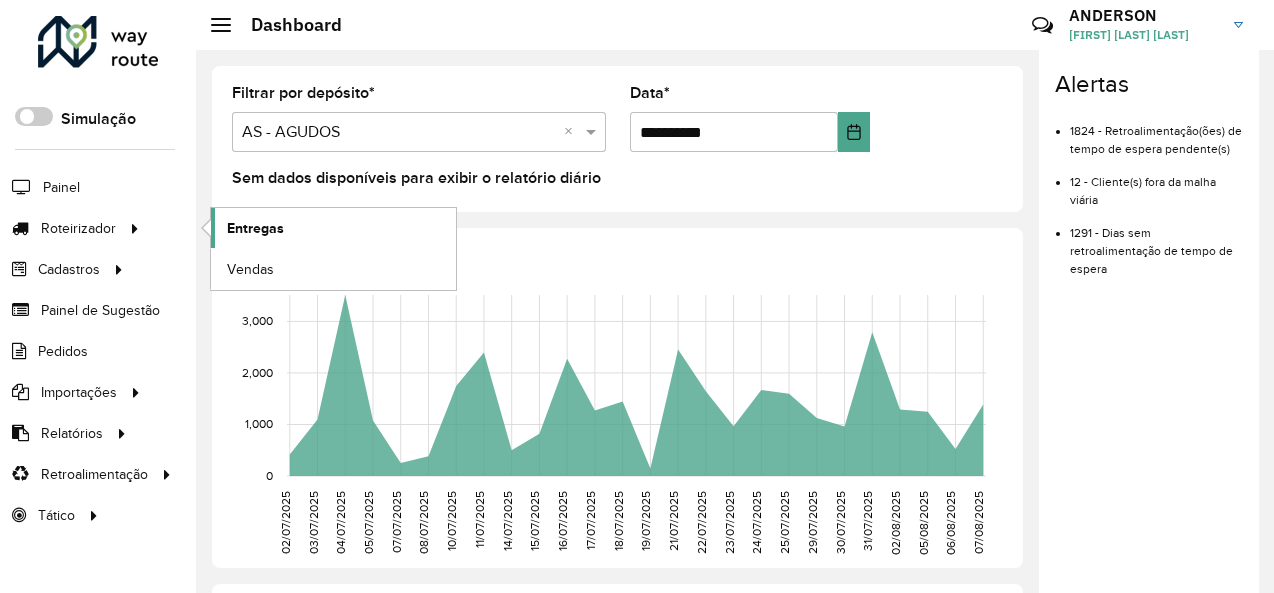 click on "Entregas" 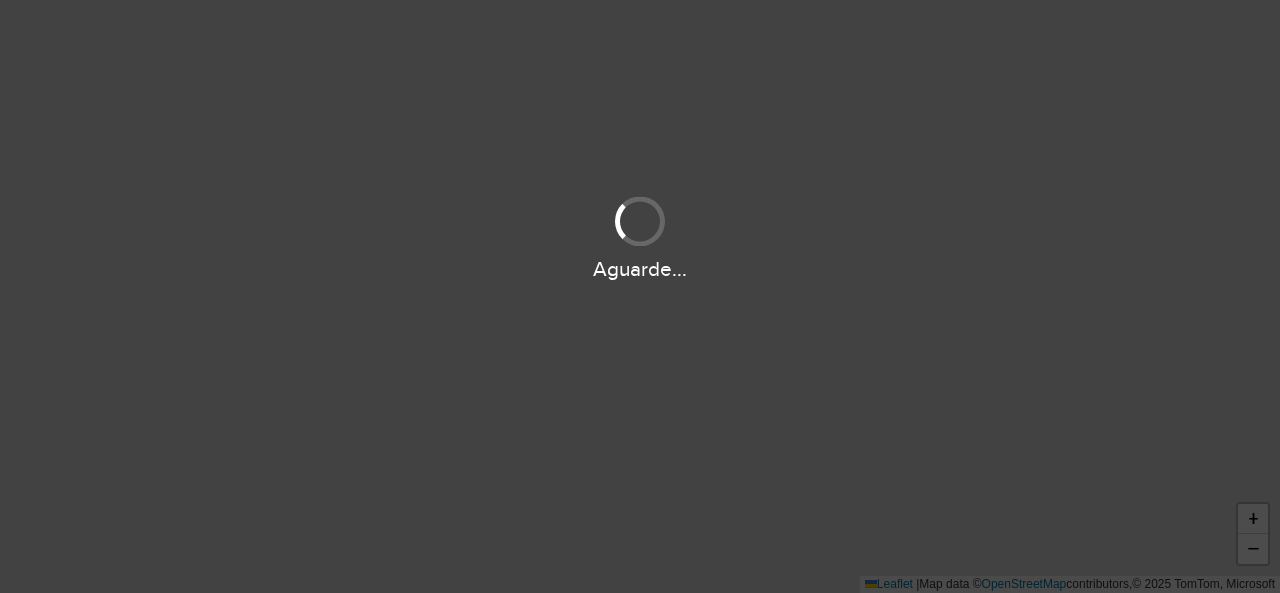 scroll, scrollTop: 0, scrollLeft: 0, axis: both 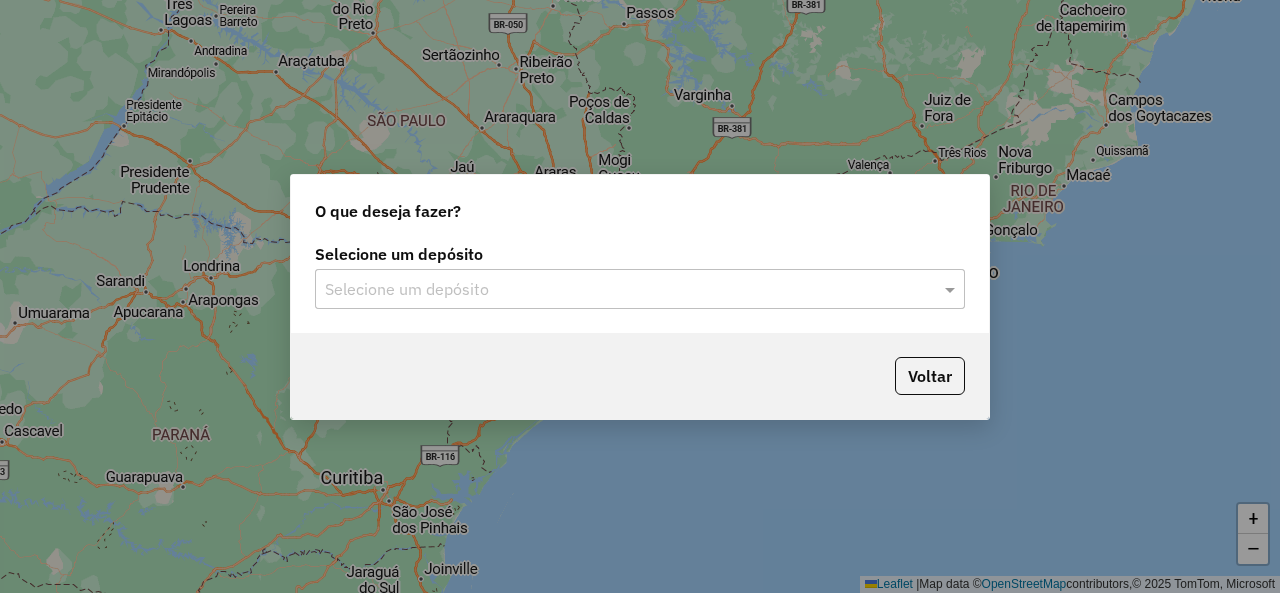 click 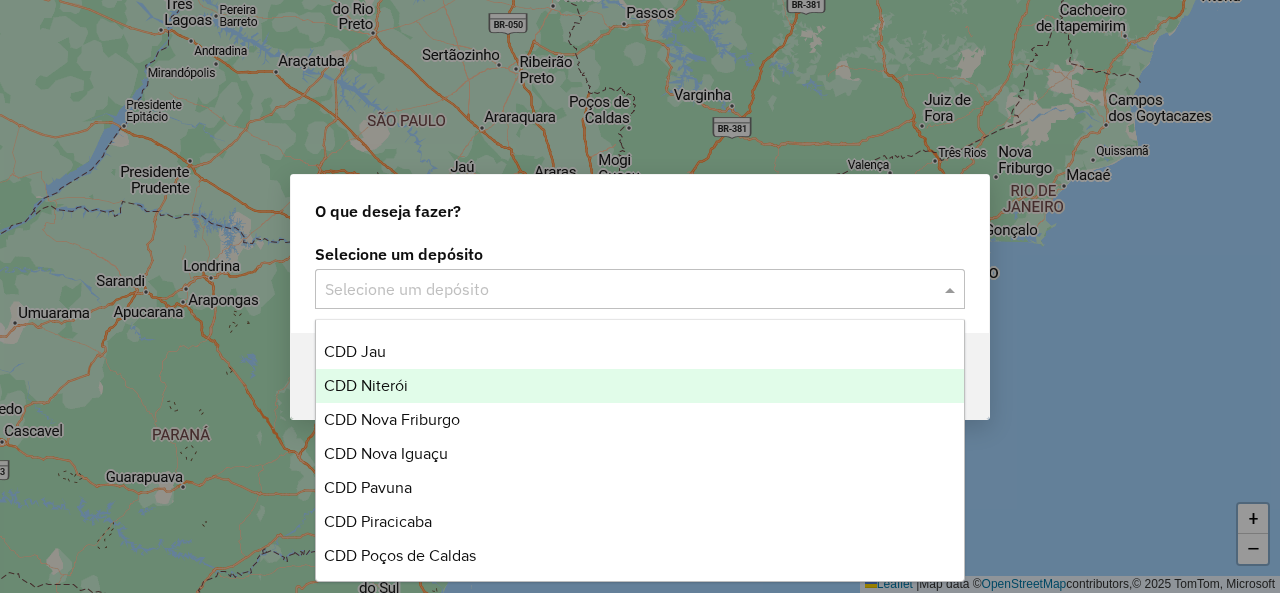 scroll, scrollTop: 600, scrollLeft: 0, axis: vertical 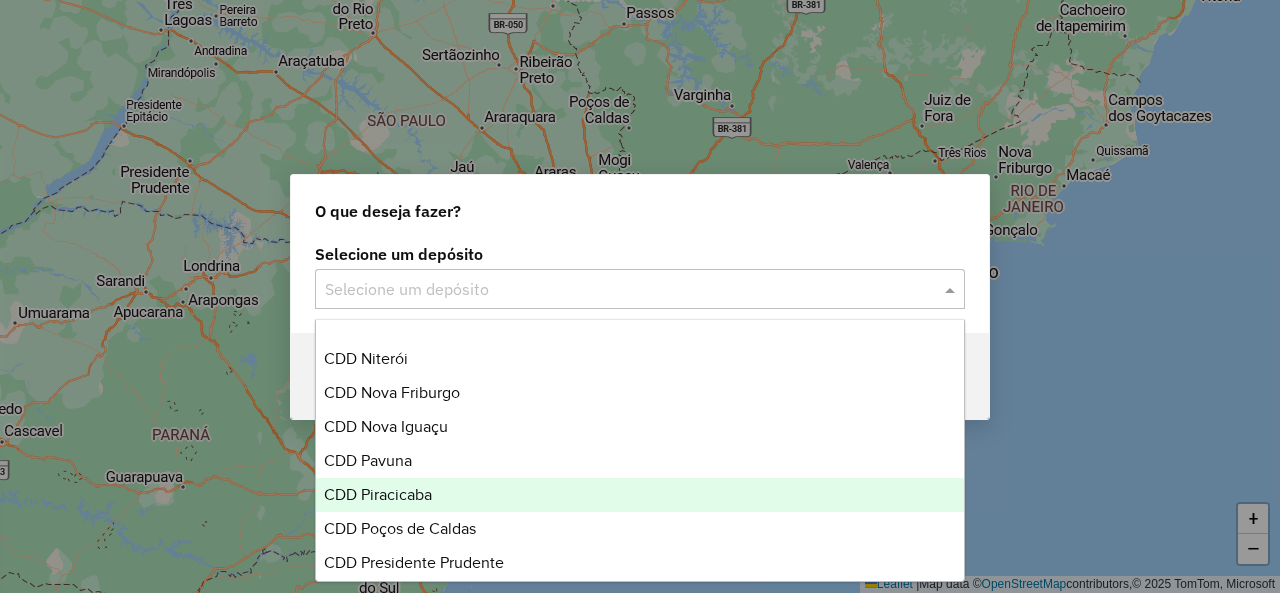click on "CDD Piracicaba" at bounding box center [639, 495] 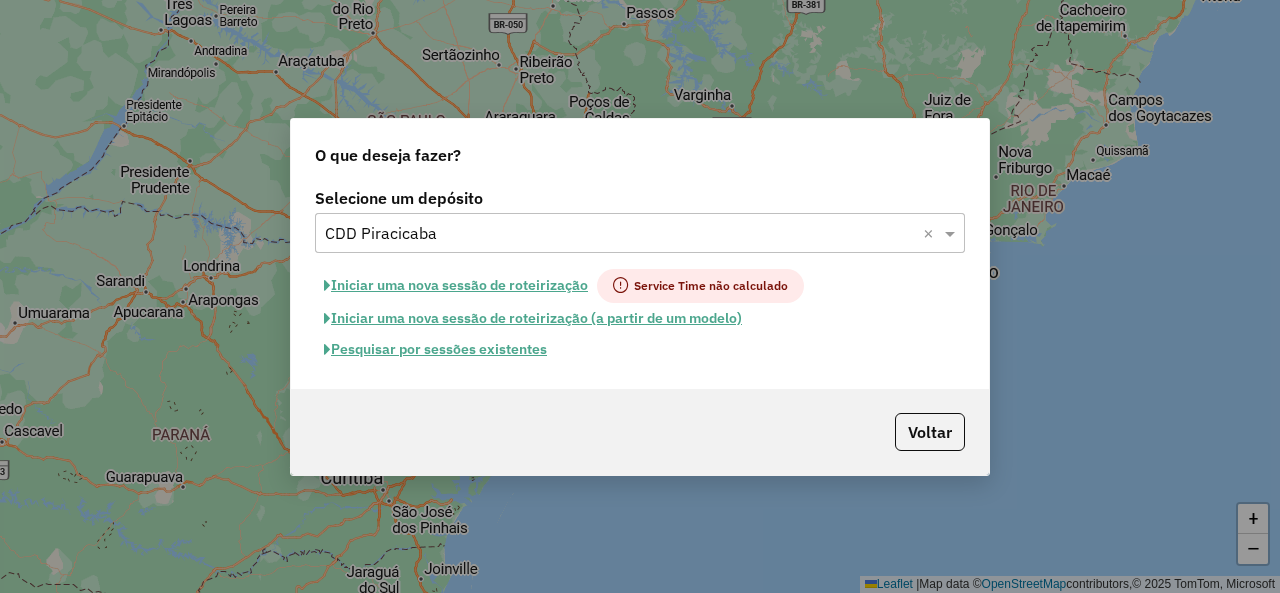 click on "Iniciar uma nova sessão de roteirização" 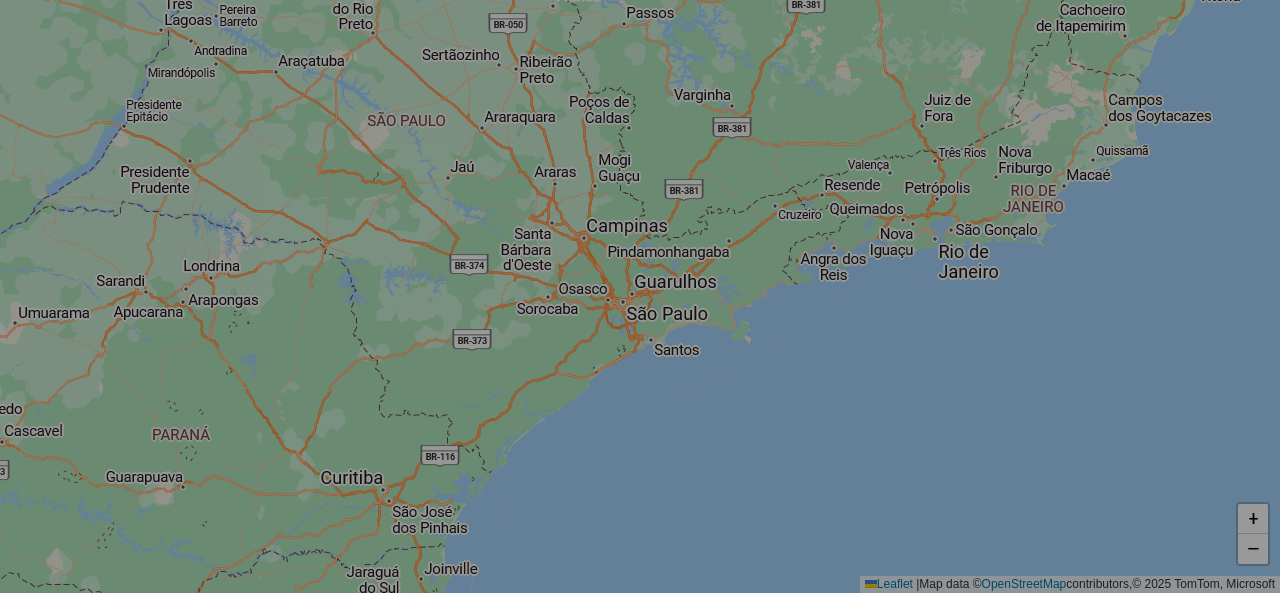 select on "*" 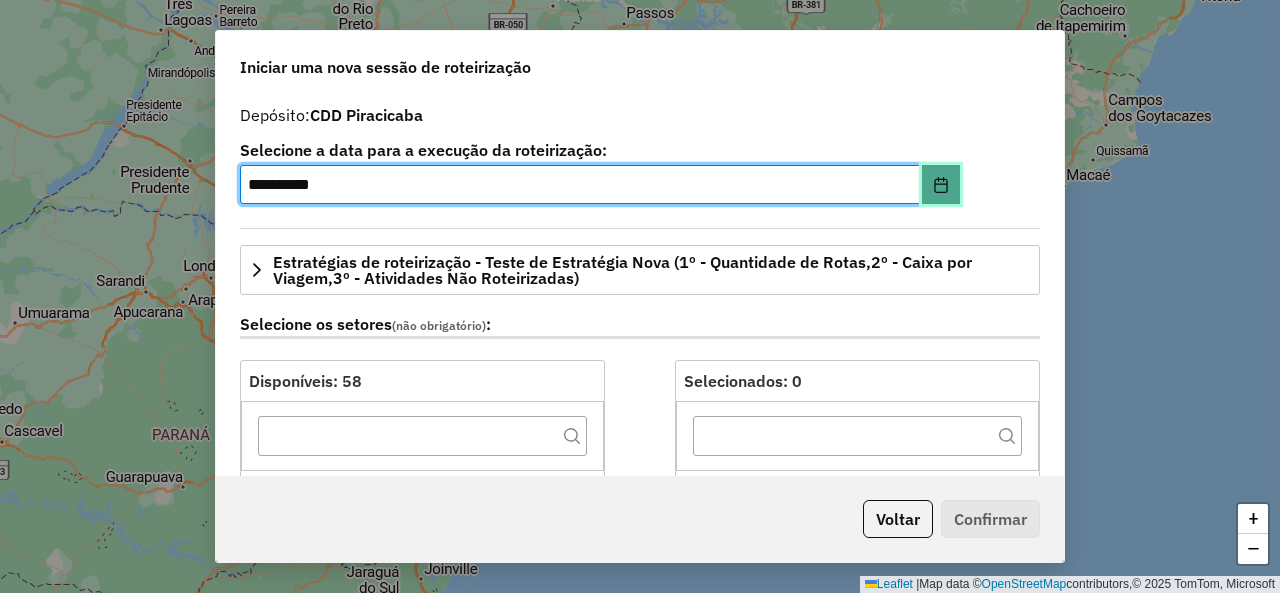 click at bounding box center (941, 185) 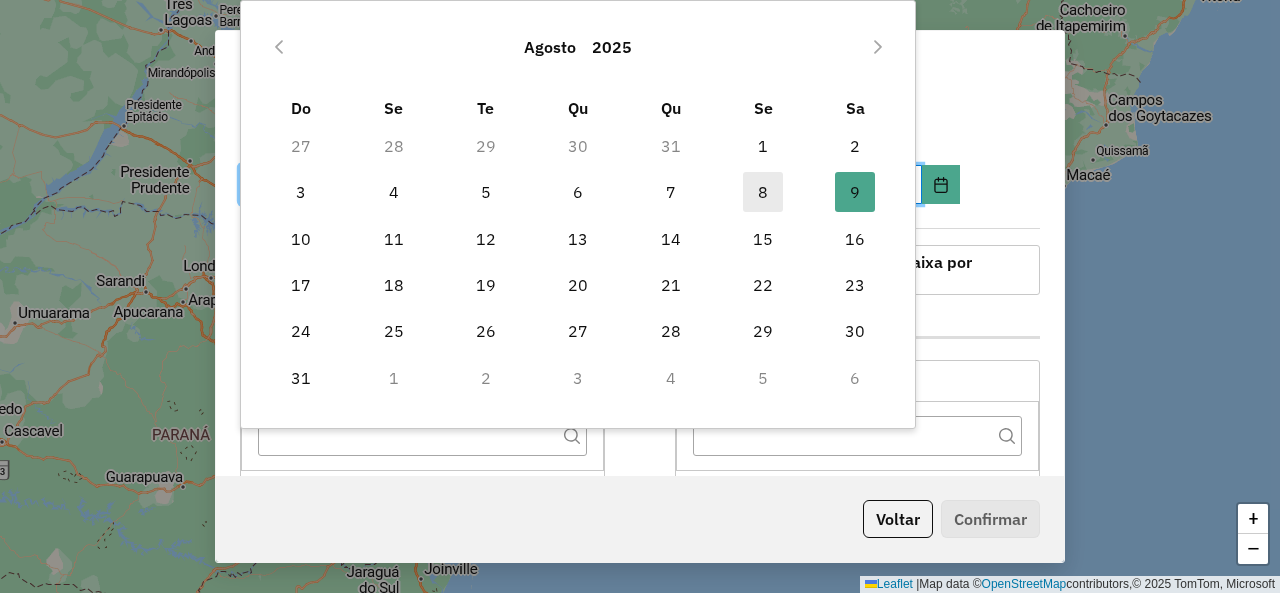 click on "8" at bounding box center [763, 192] 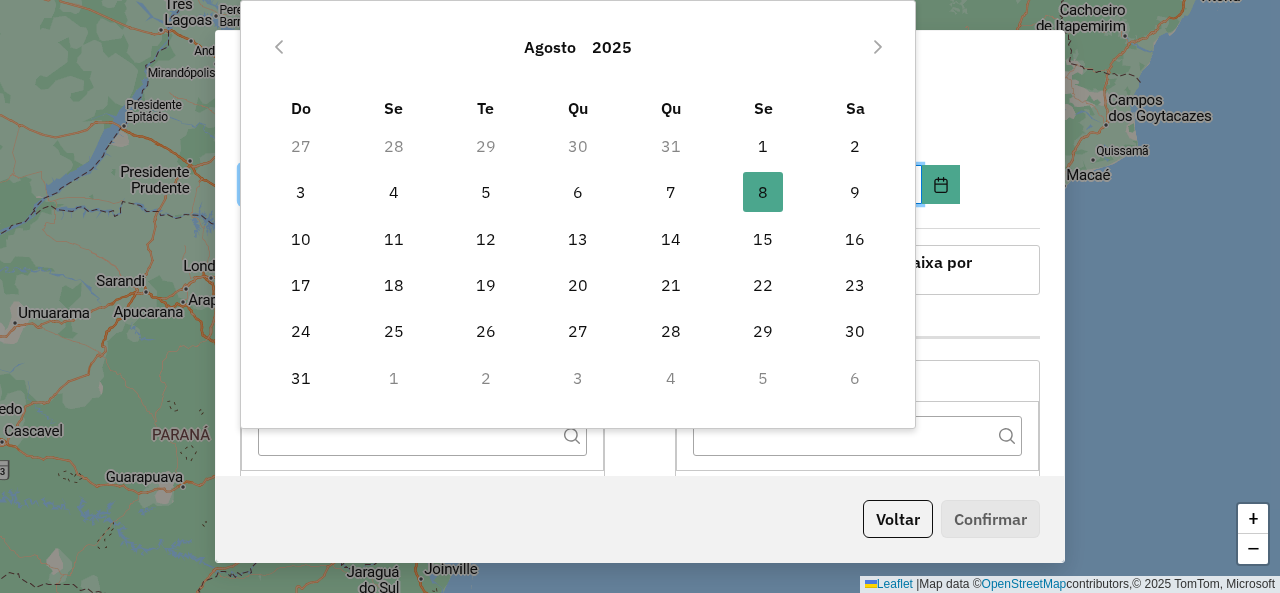 type on "**********" 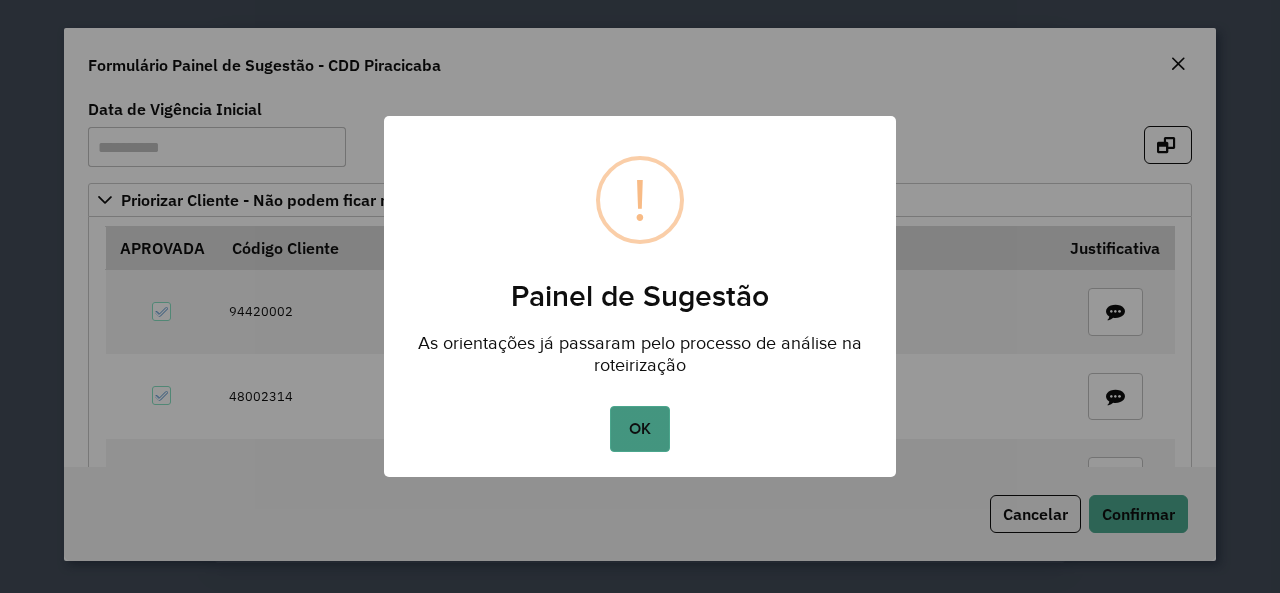 click on "OK" at bounding box center [639, 429] 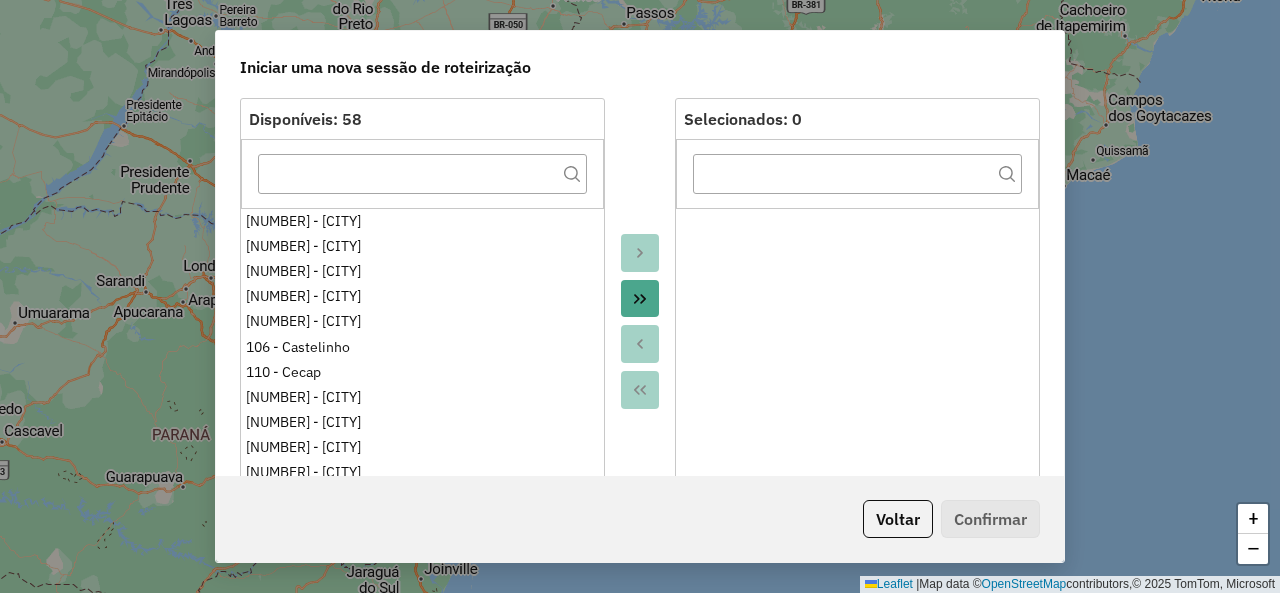 scroll, scrollTop: 600, scrollLeft: 0, axis: vertical 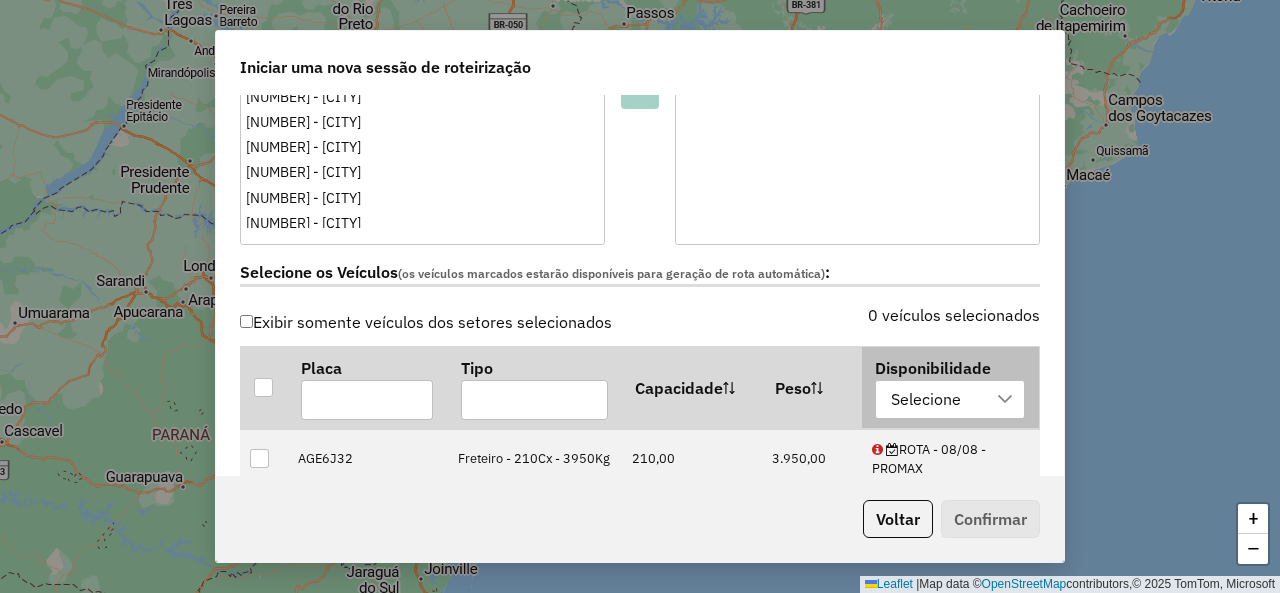 click on "Selecione" at bounding box center (926, 400) 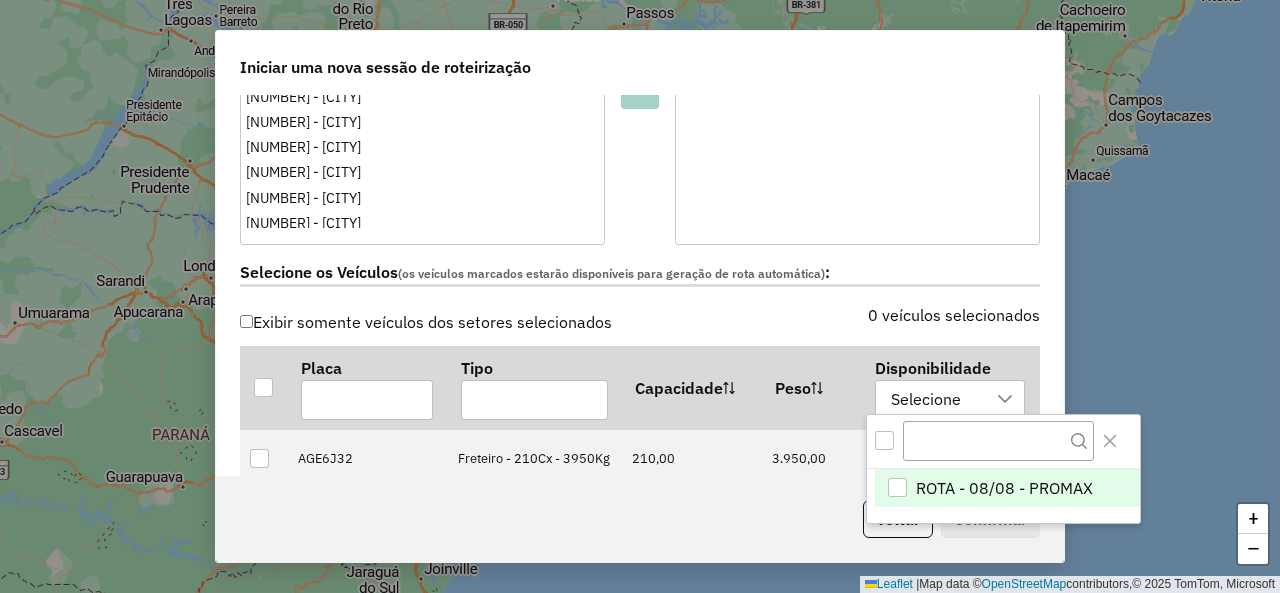 click on "ROTA - 08/08 - PROMAX" at bounding box center (1004, 488) 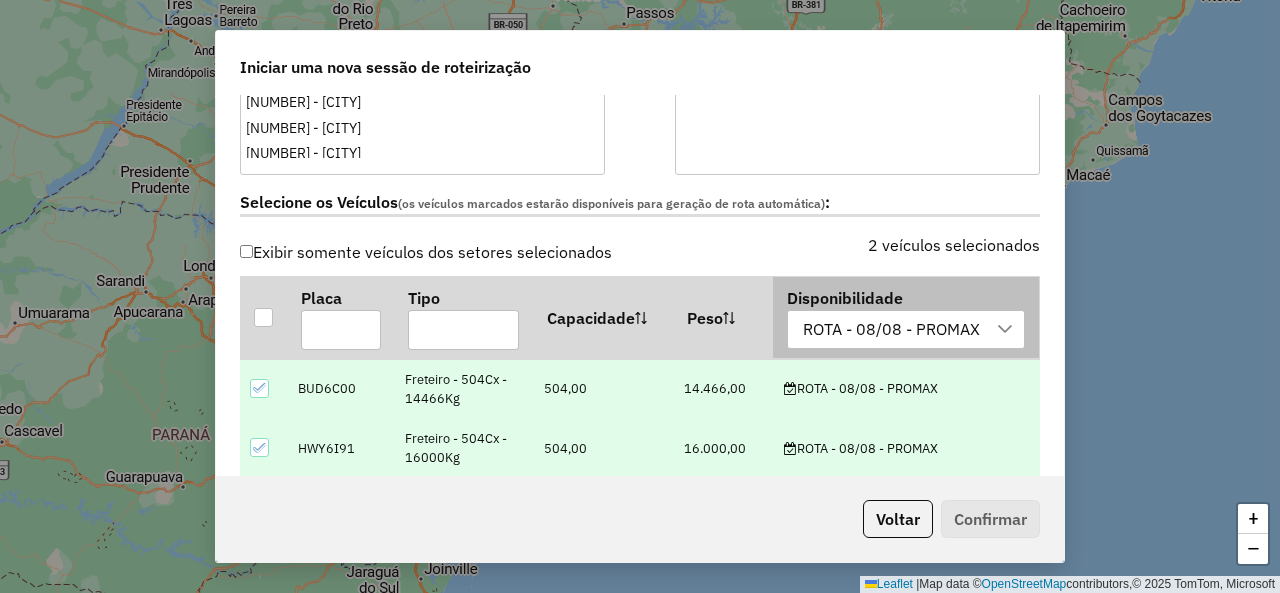 scroll, scrollTop: 700, scrollLeft: 0, axis: vertical 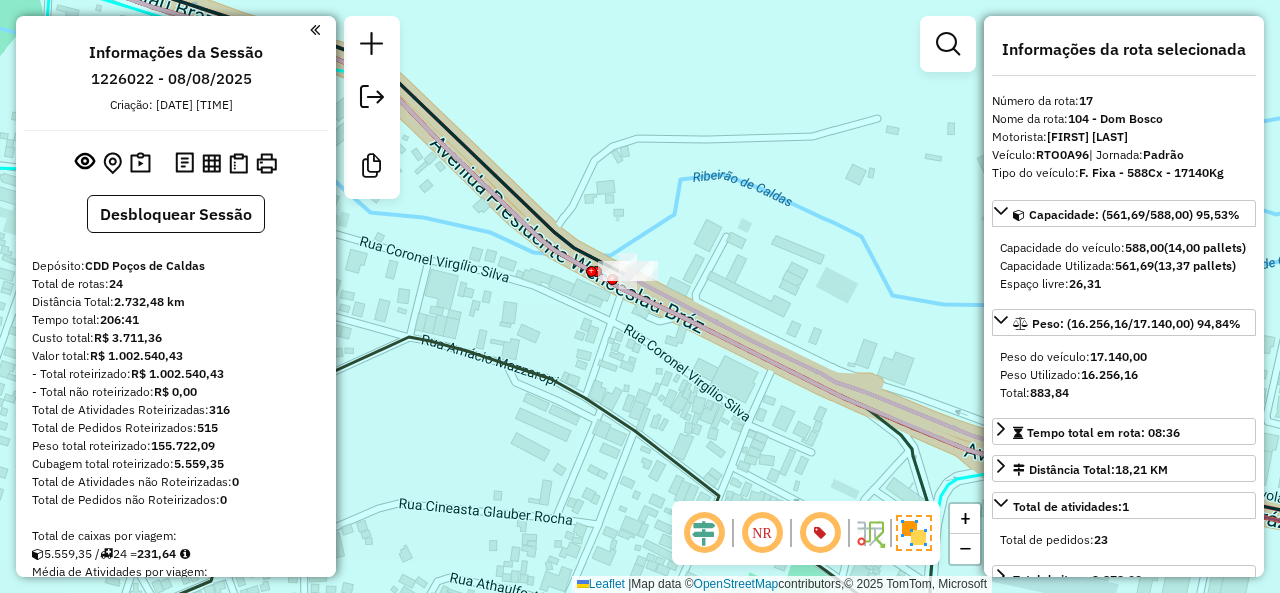 select on "**********" 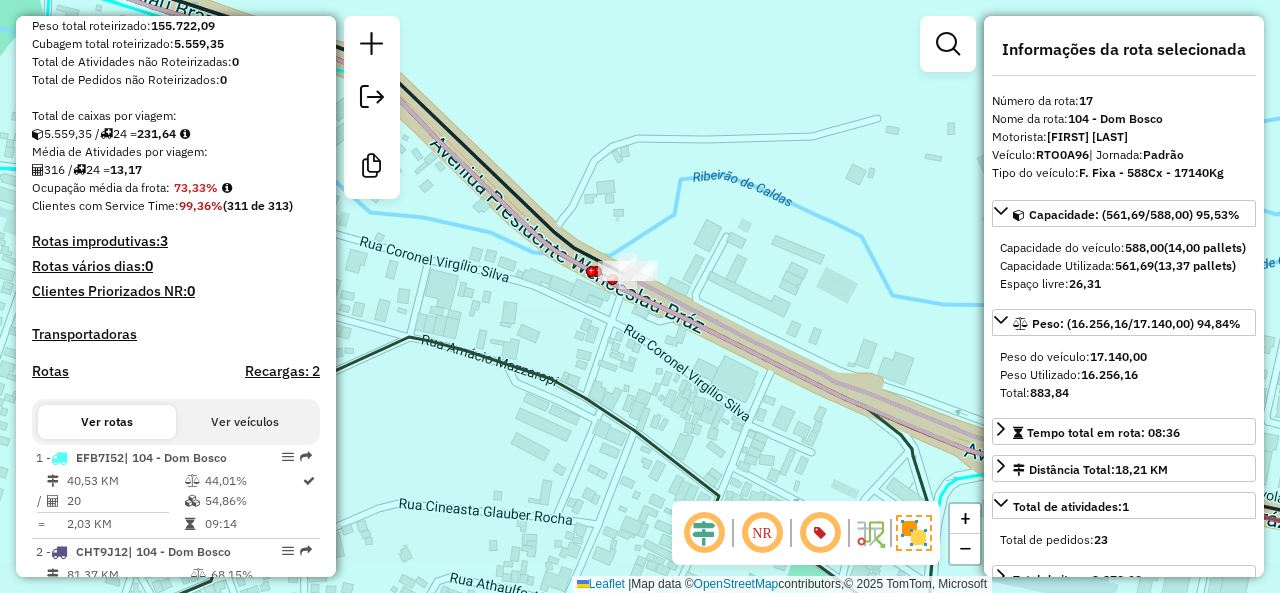 scroll, scrollTop: 320, scrollLeft: 0, axis: vertical 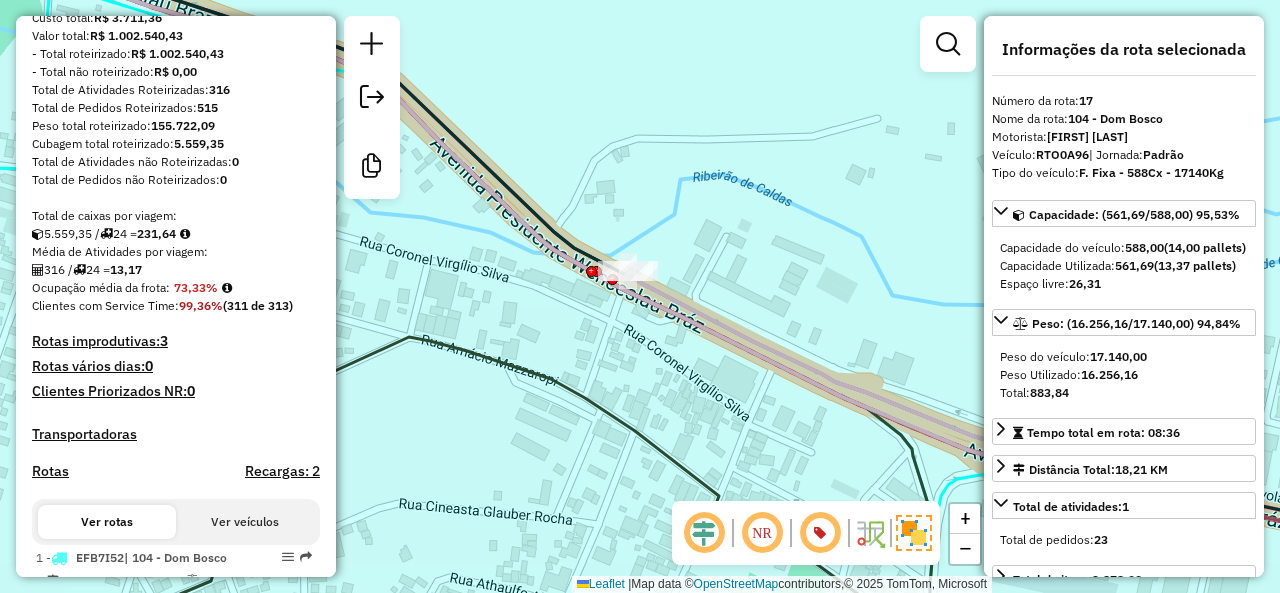 click on "Recargas: 2" at bounding box center (282, 471) 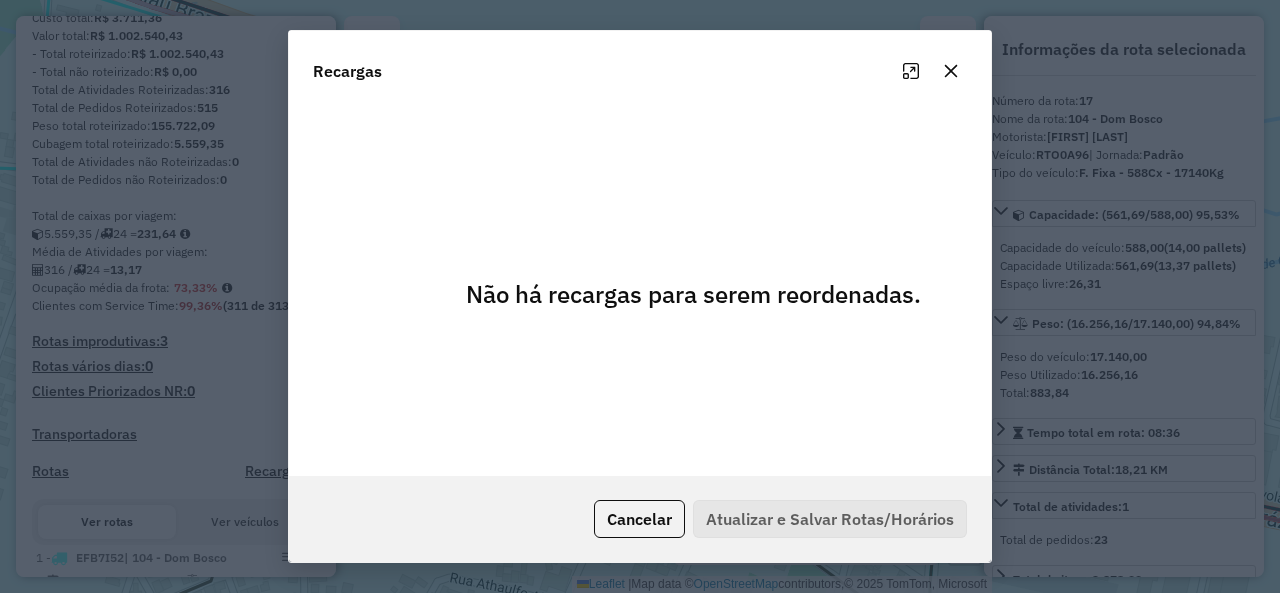 click 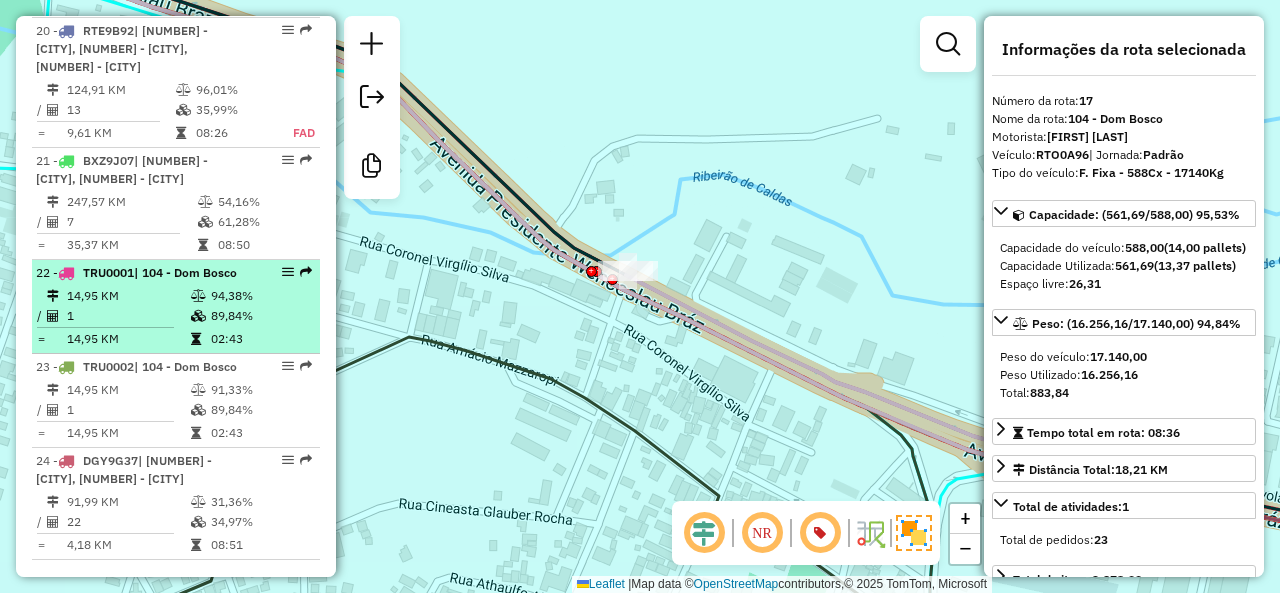 scroll, scrollTop: 2820, scrollLeft: 0, axis: vertical 